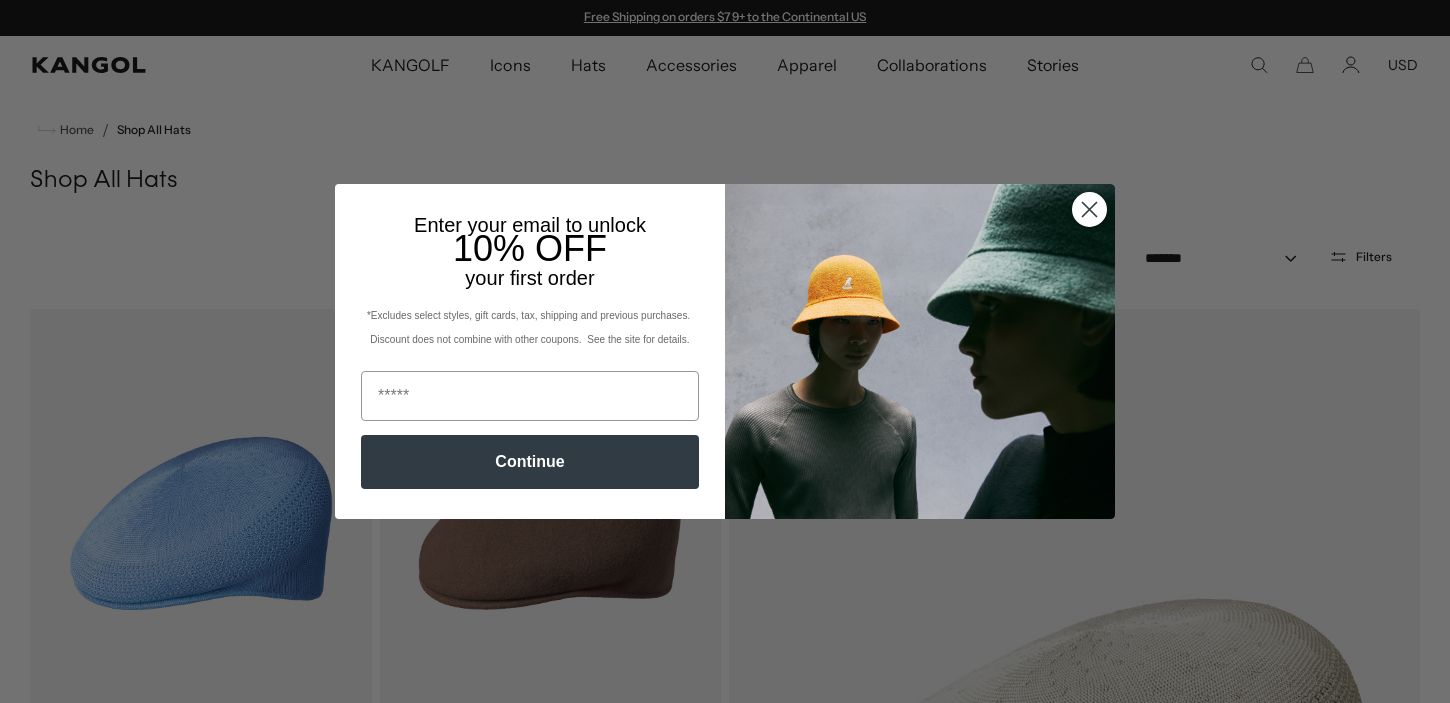 scroll, scrollTop: 0, scrollLeft: 0, axis: both 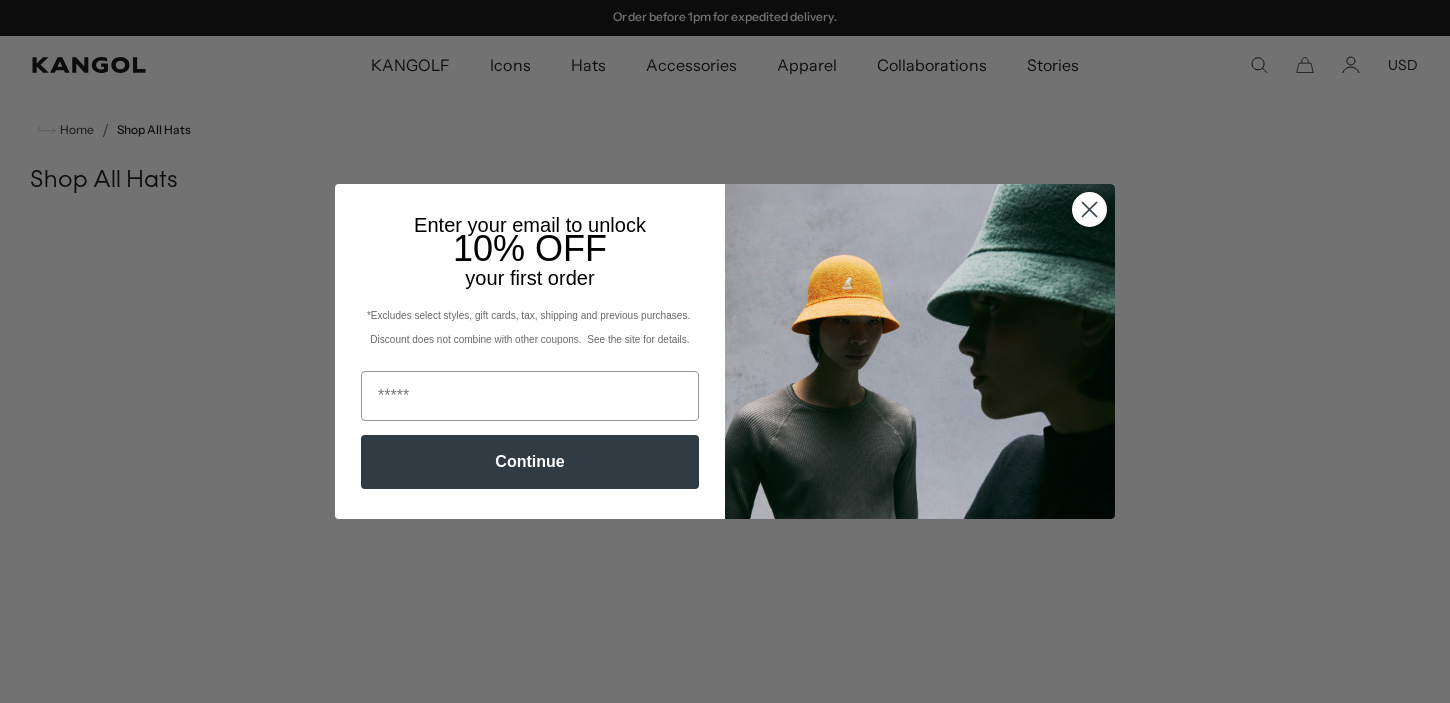 click 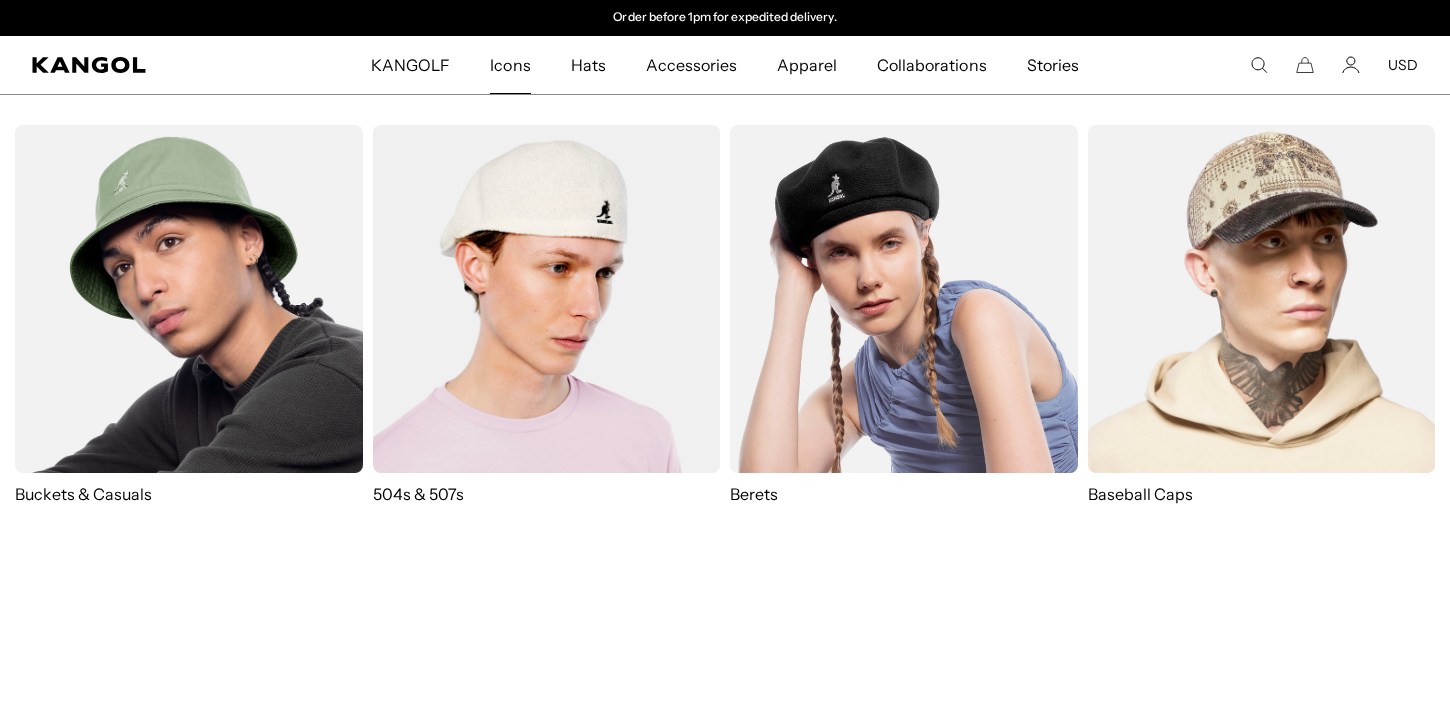 scroll, scrollTop: 0, scrollLeft: 0, axis: both 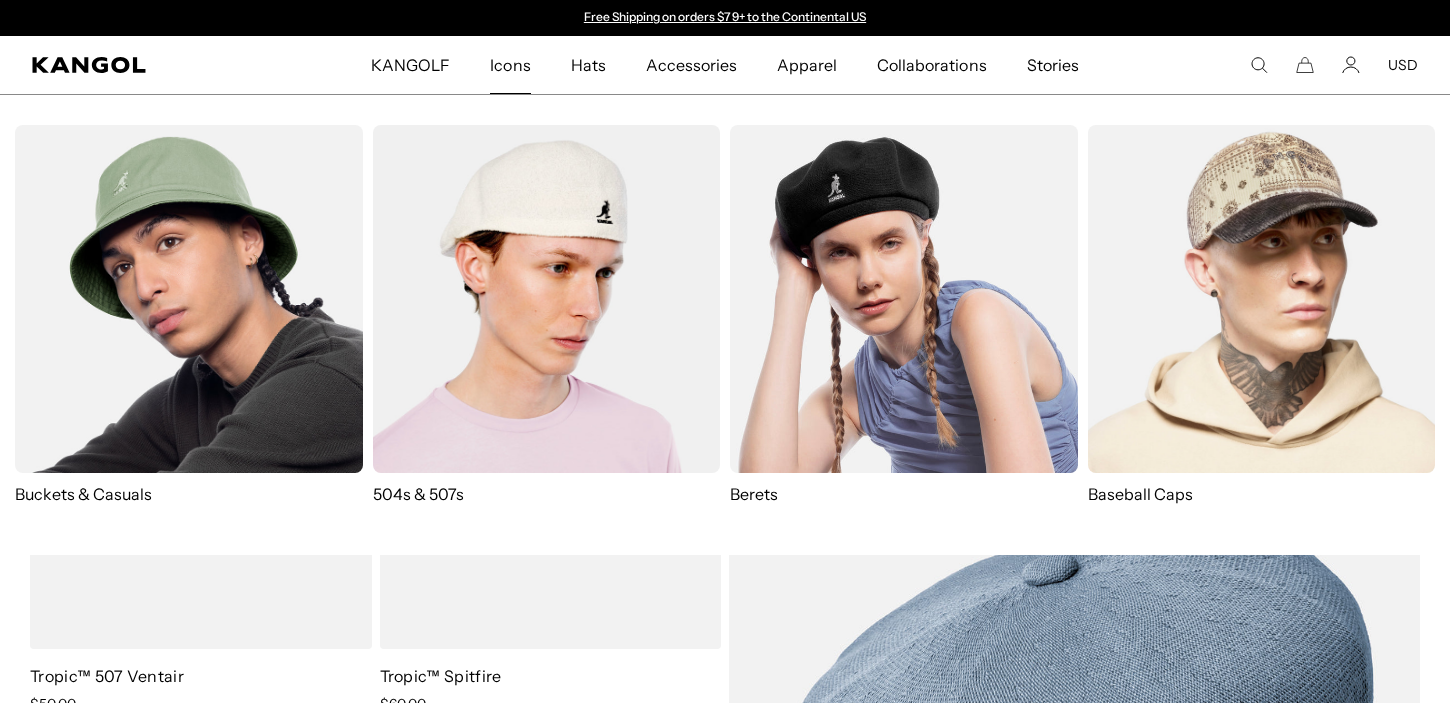 click at bounding box center (189, 299) 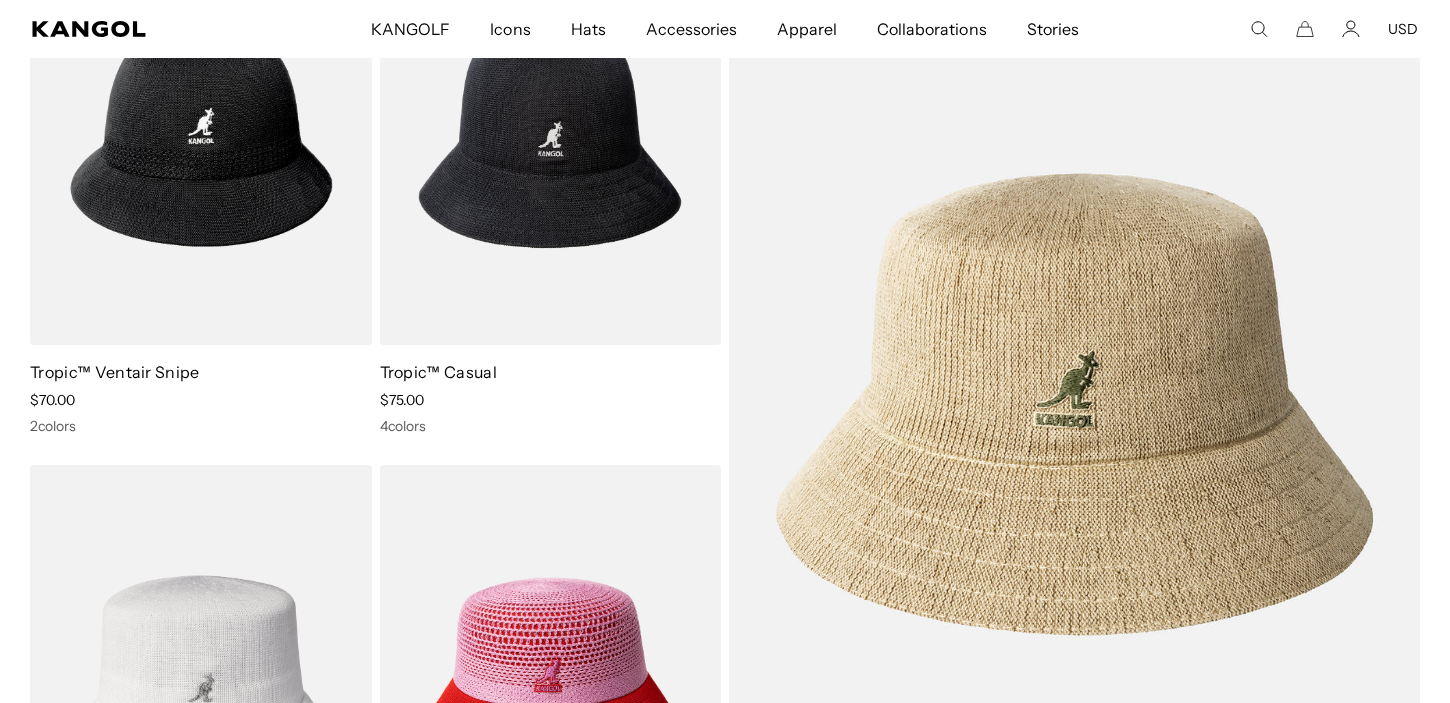 scroll, scrollTop: 319, scrollLeft: 0, axis: vertical 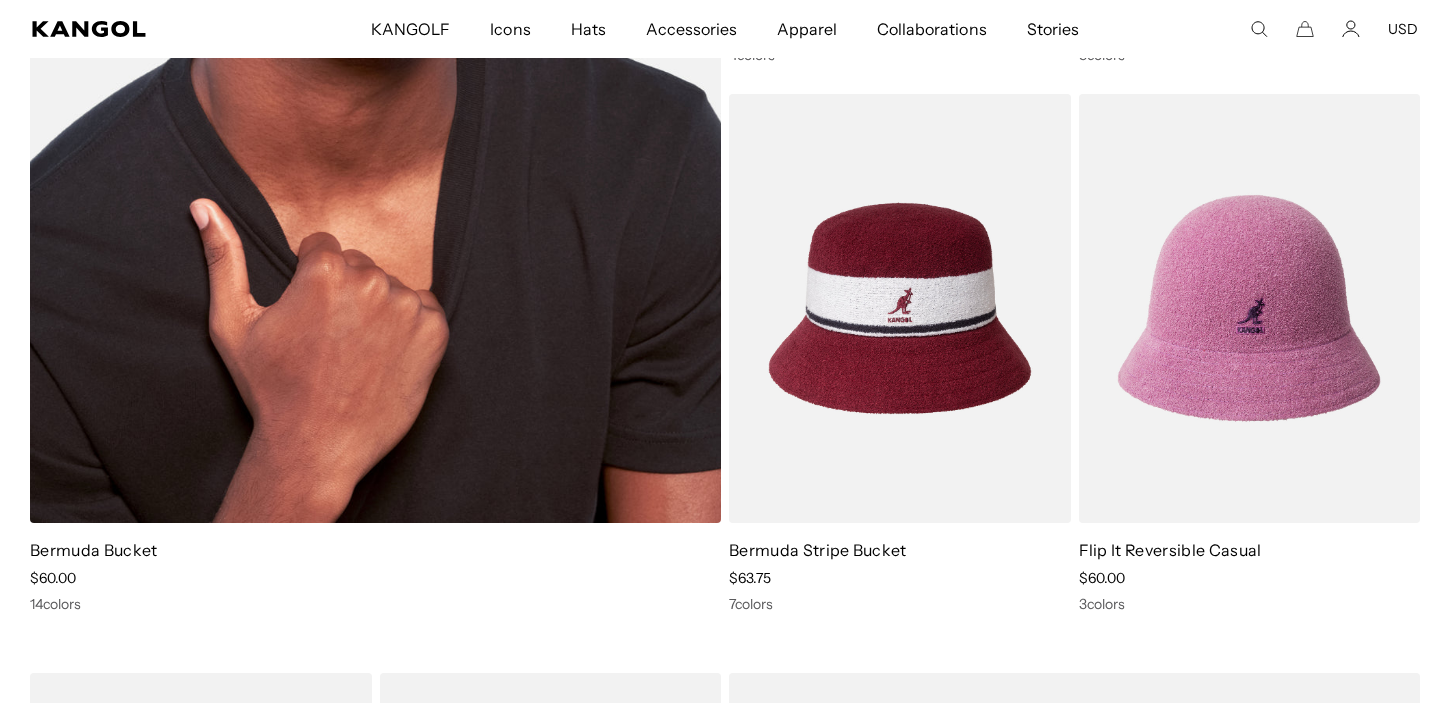 click on "Bermuda Bucket" at bounding box center [93, 550] 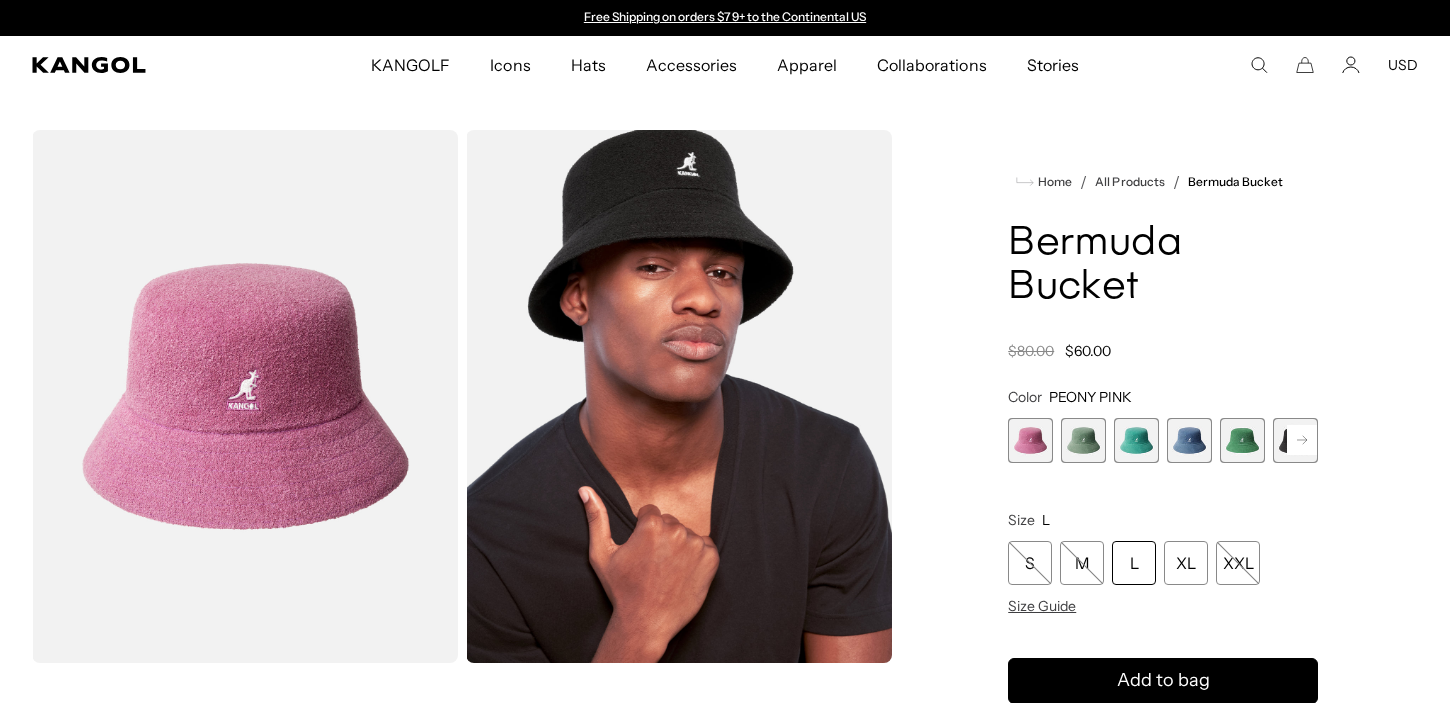 scroll, scrollTop: 0, scrollLeft: 0, axis: both 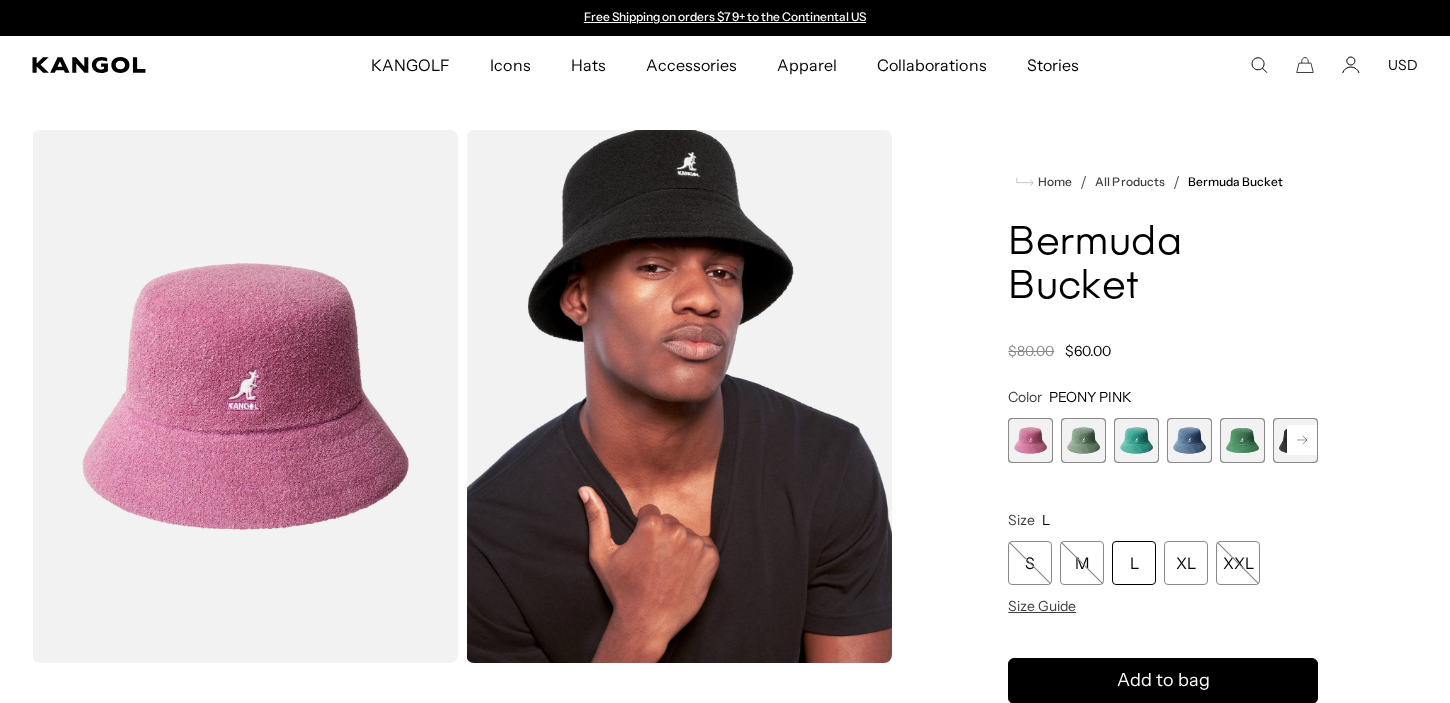 click at bounding box center [1083, 440] 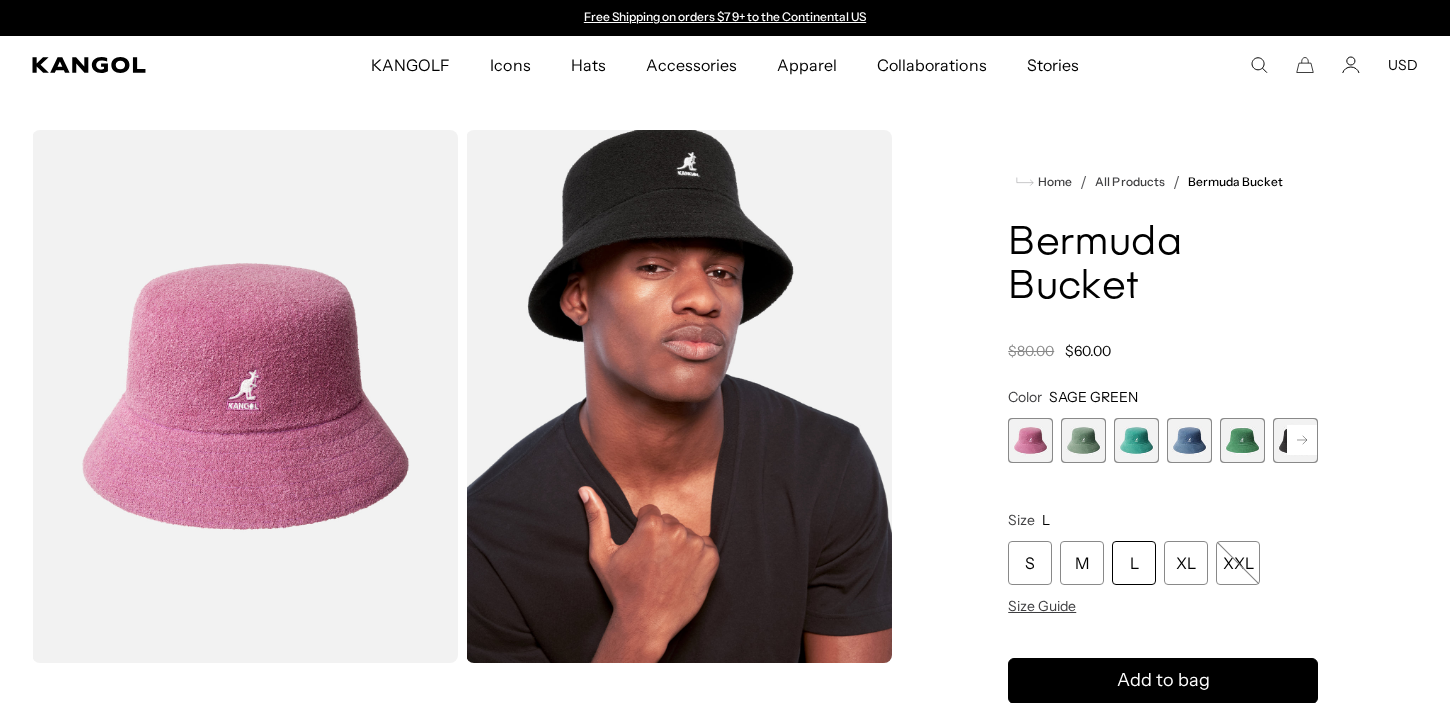 scroll, scrollTop: 0, scrollLeft: 0, axis: both 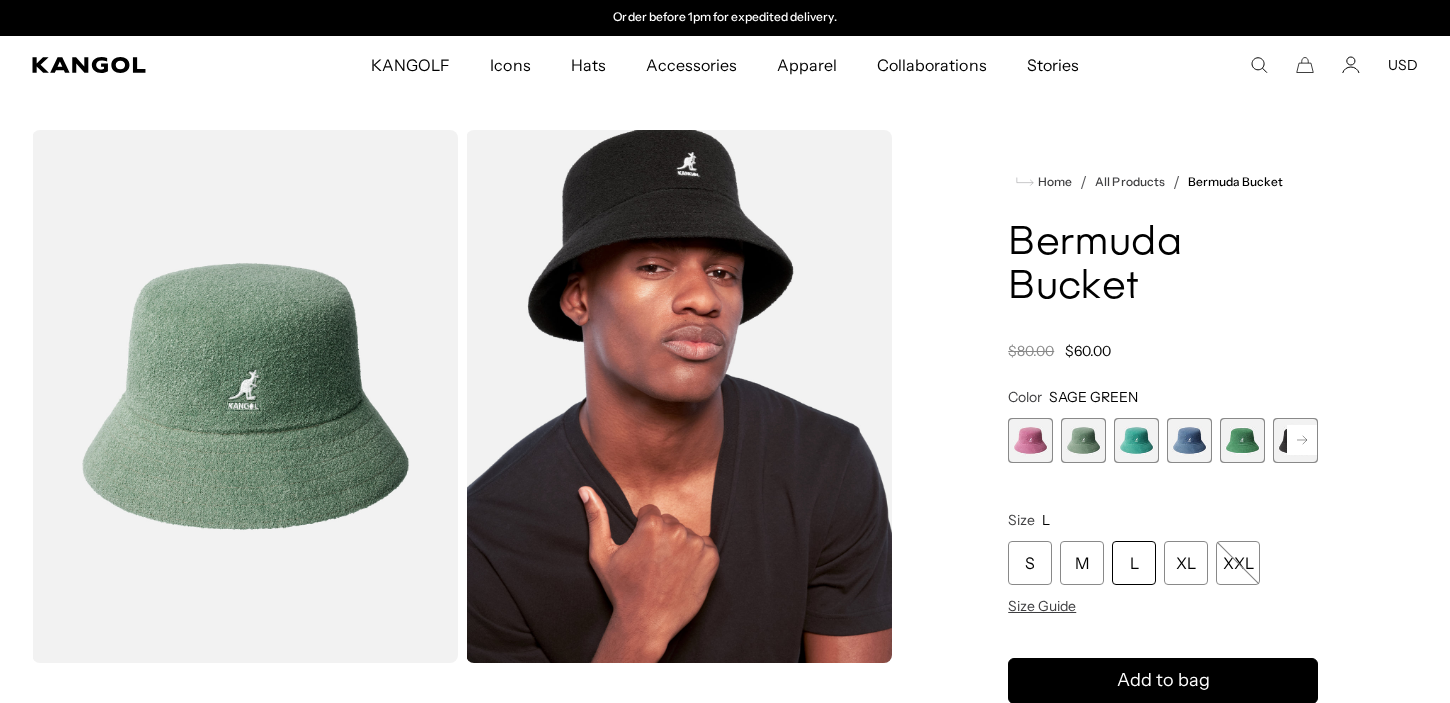 click 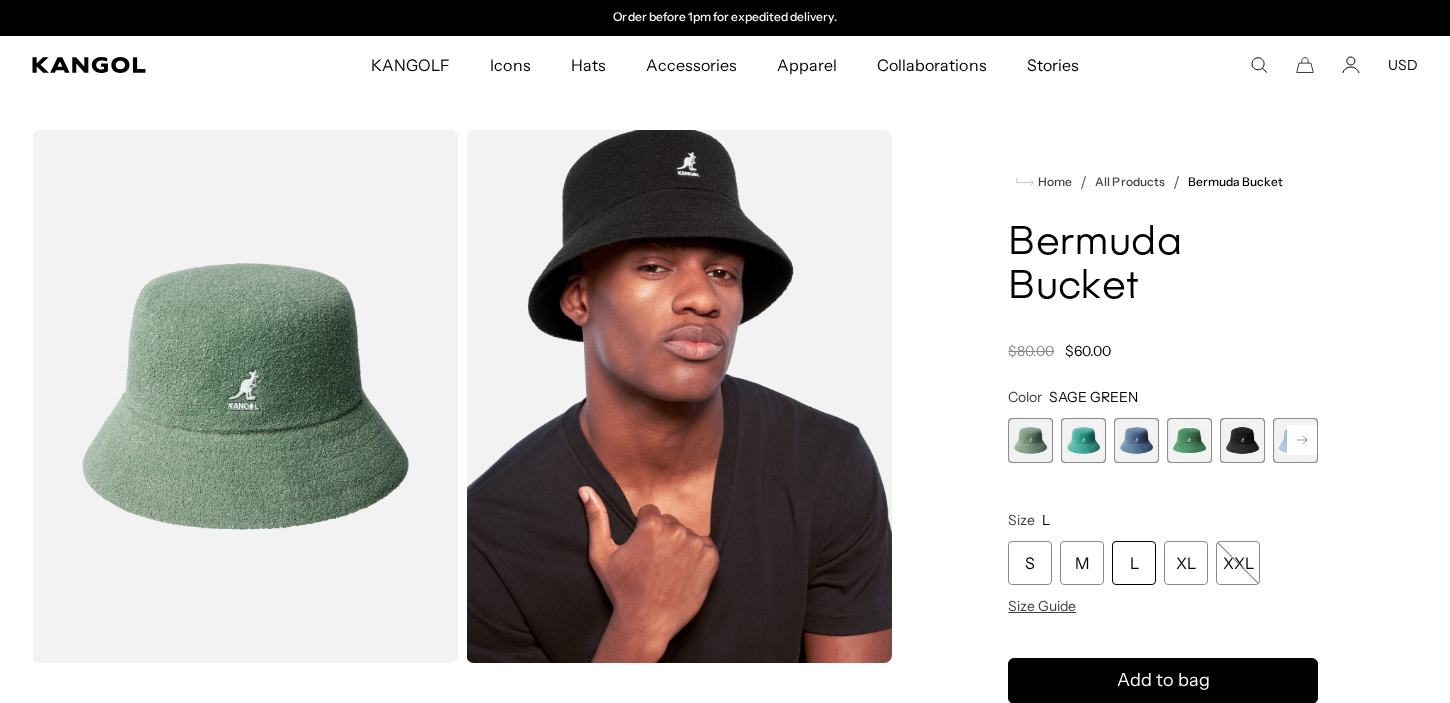 click 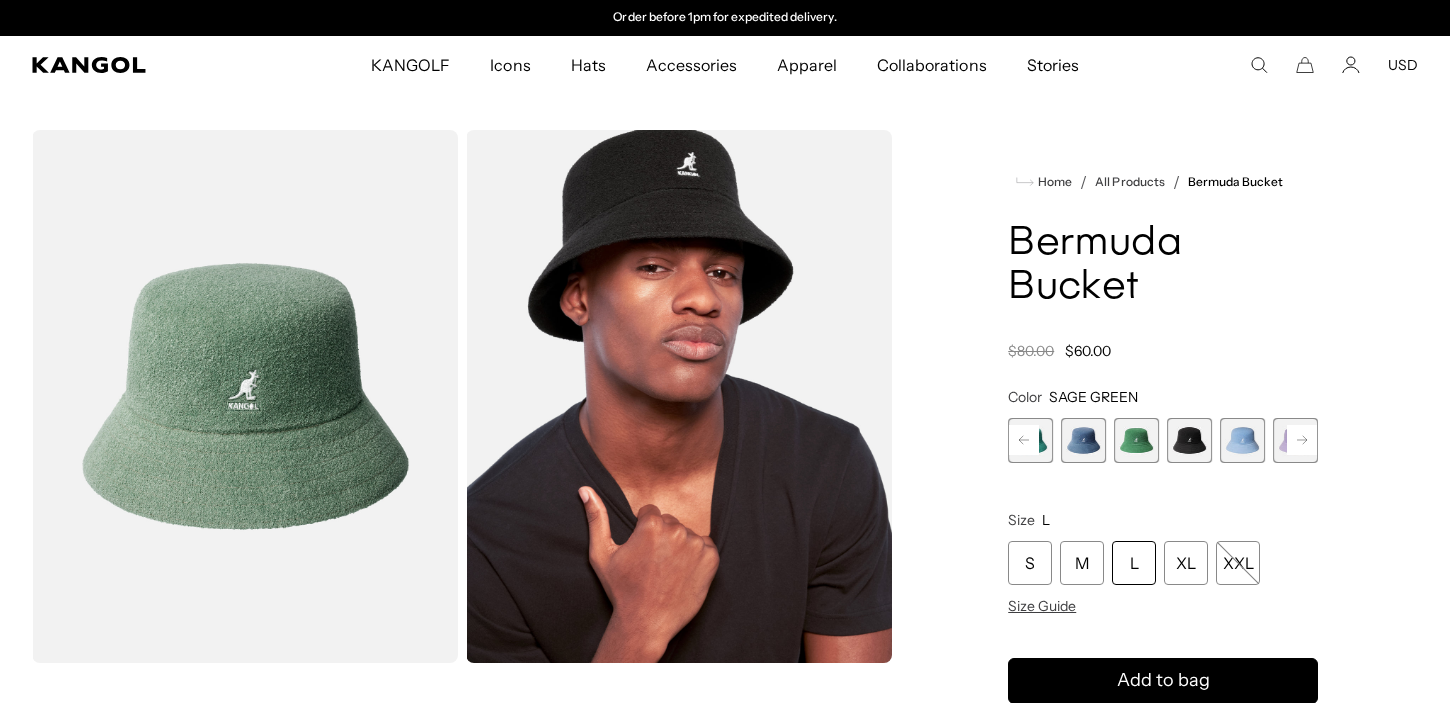 click 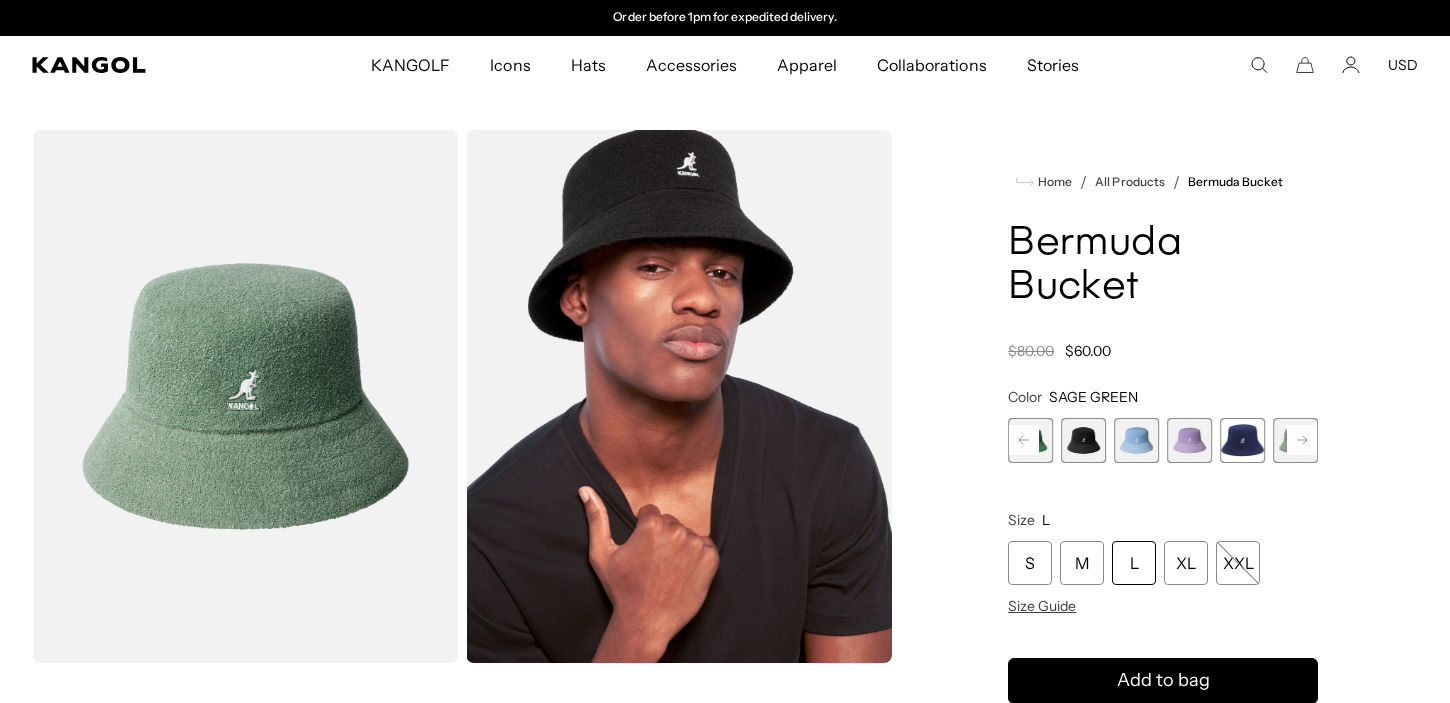 click 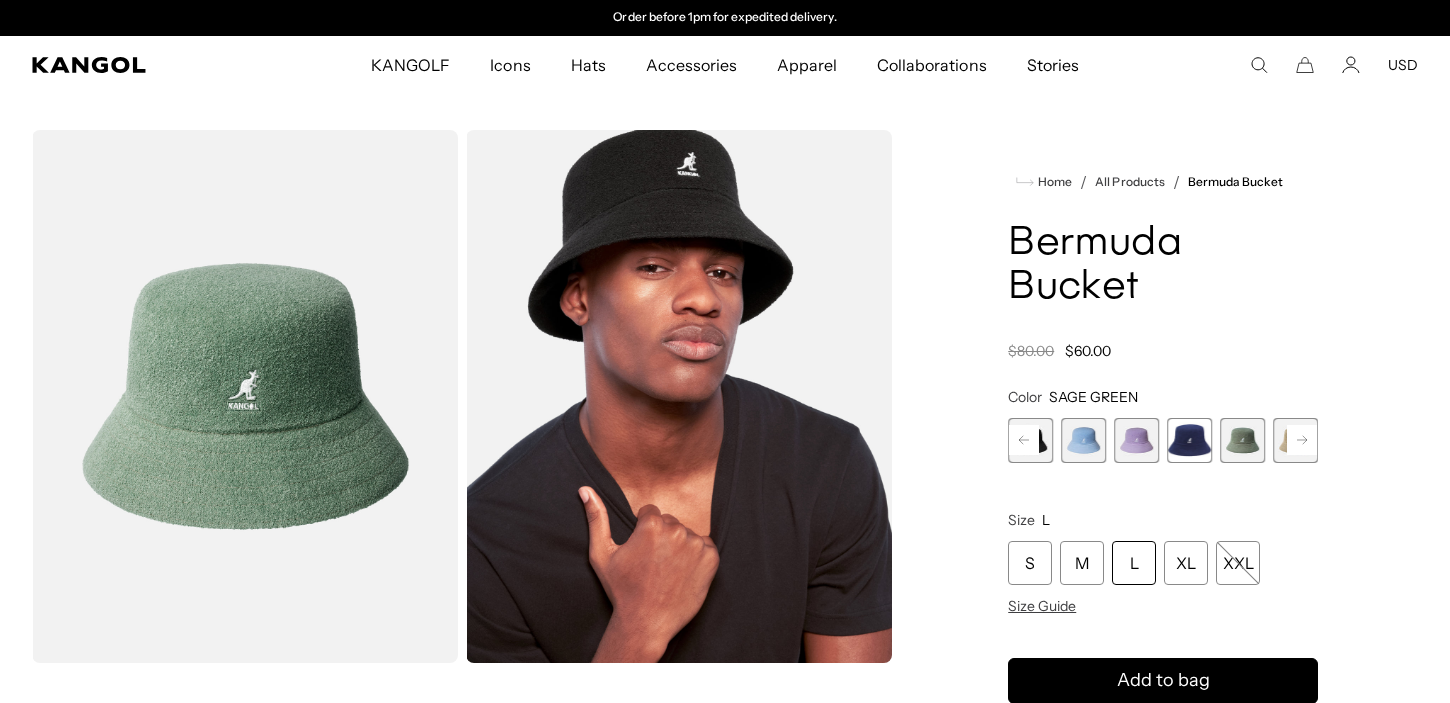 click 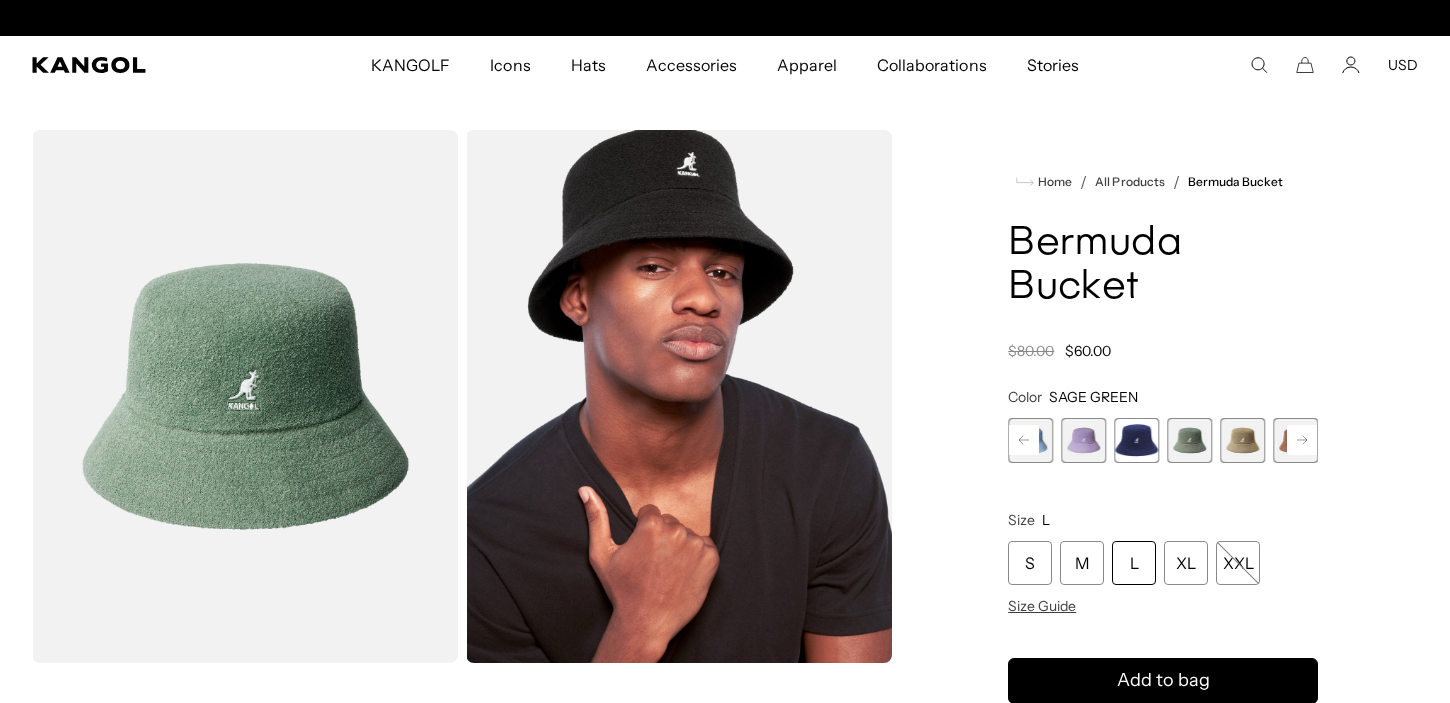 click 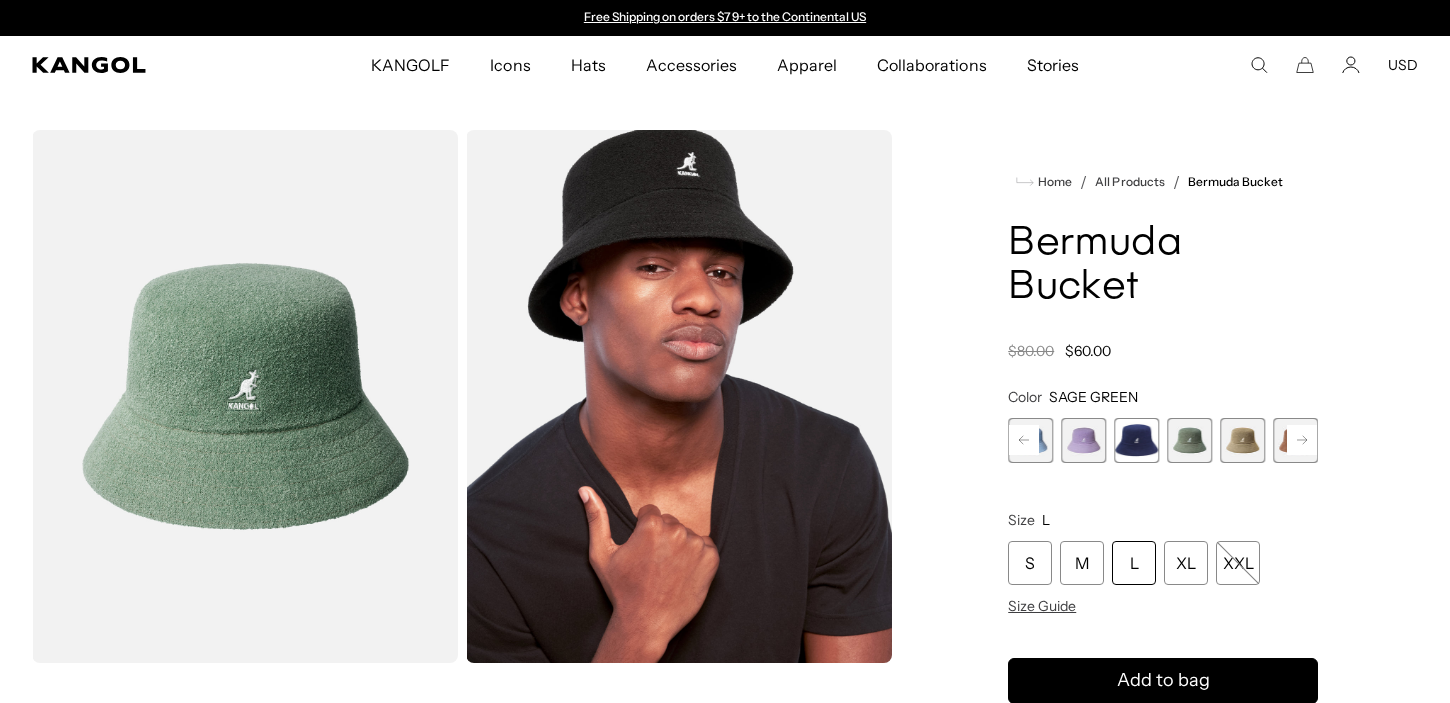 click 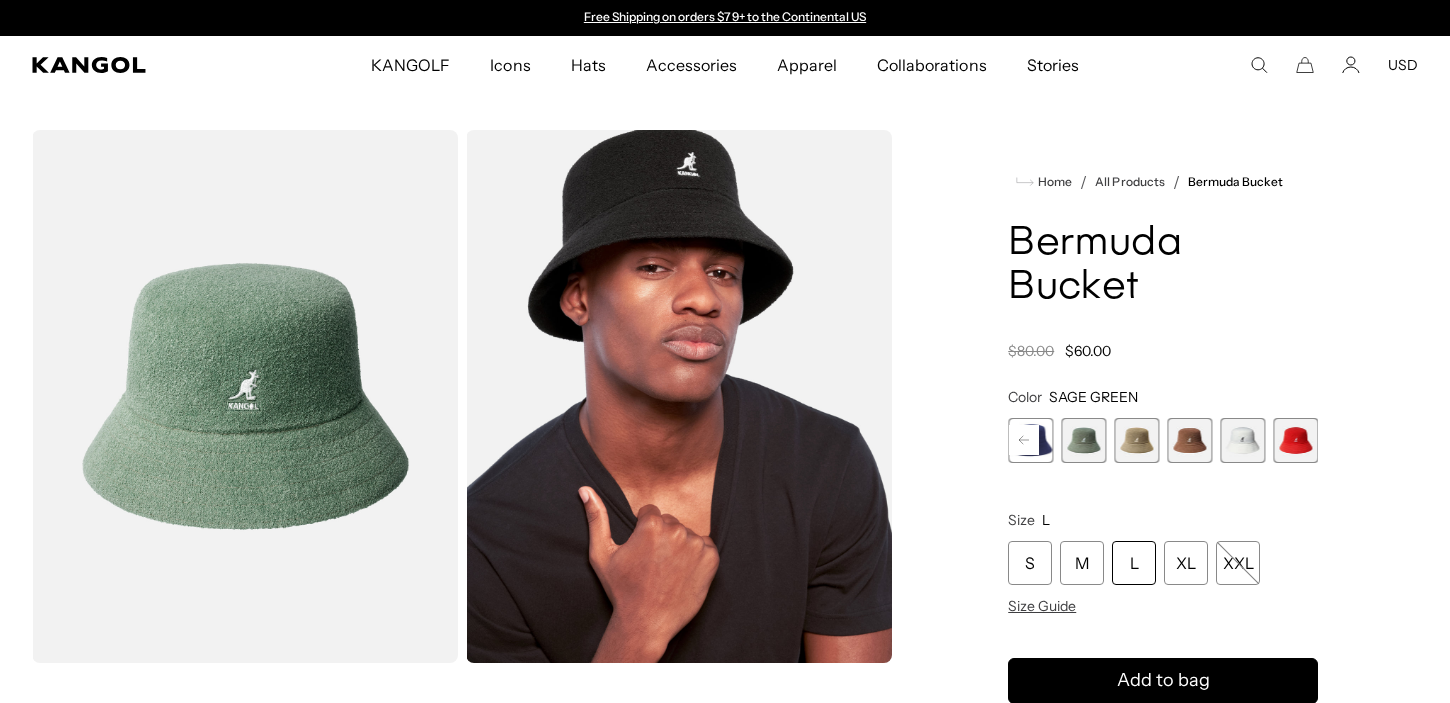 click at bounding box center (1083, 440) 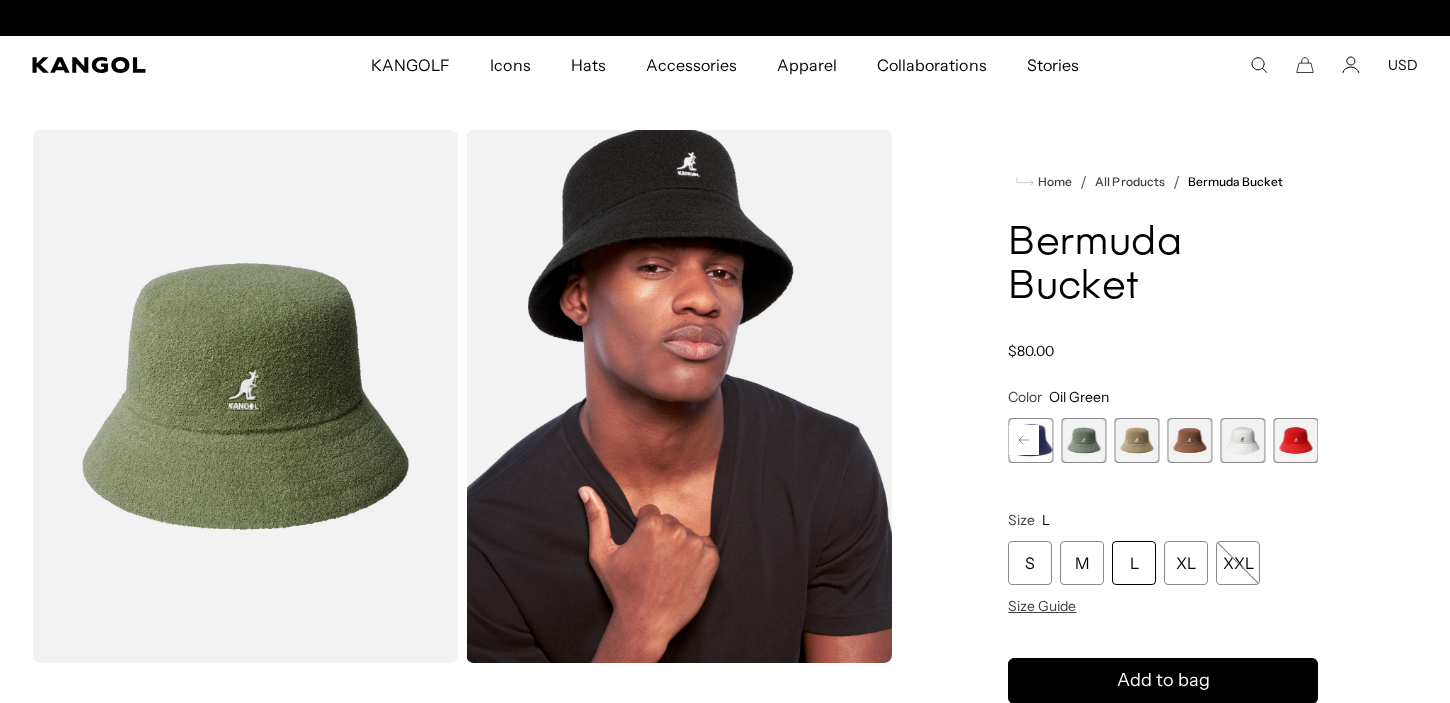 scroll, scrollTop: 0, scrollLeft: 412, axis: horizontal 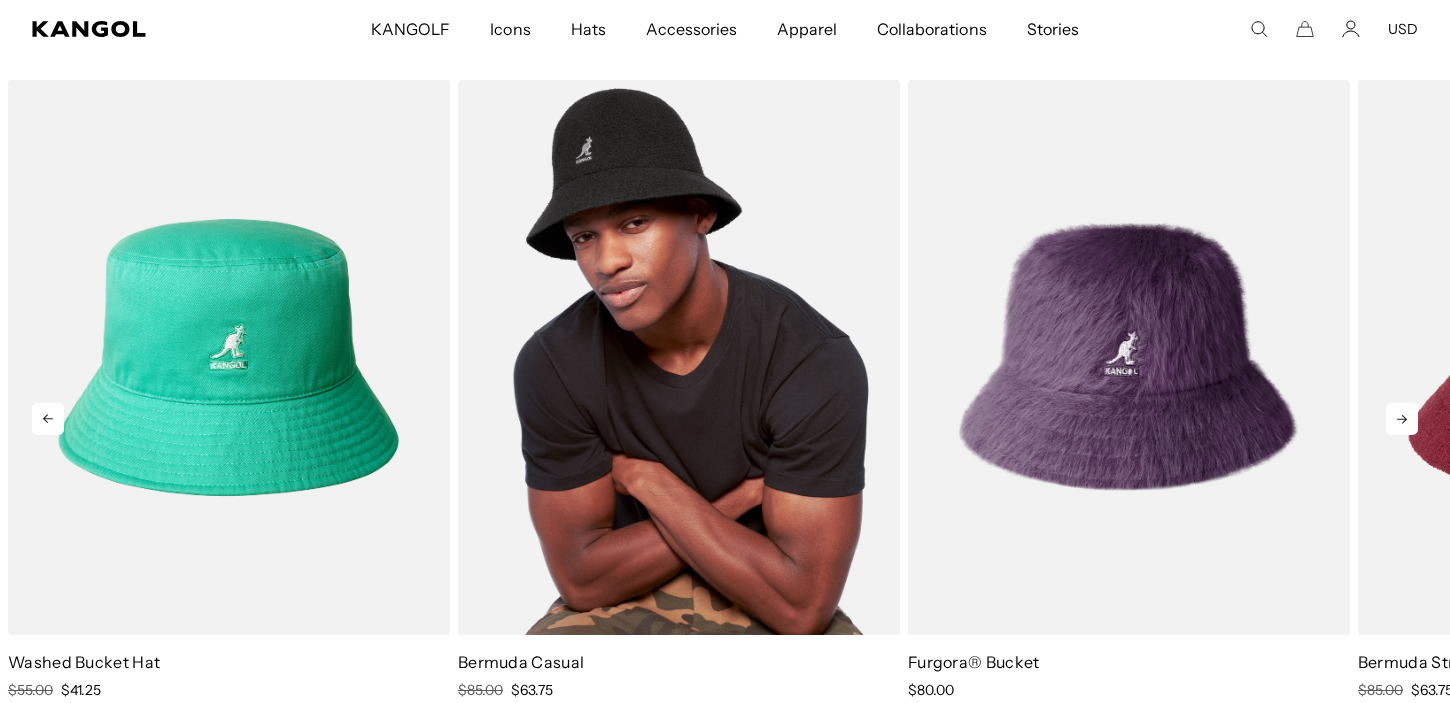 click at bounding box center (679, 357) 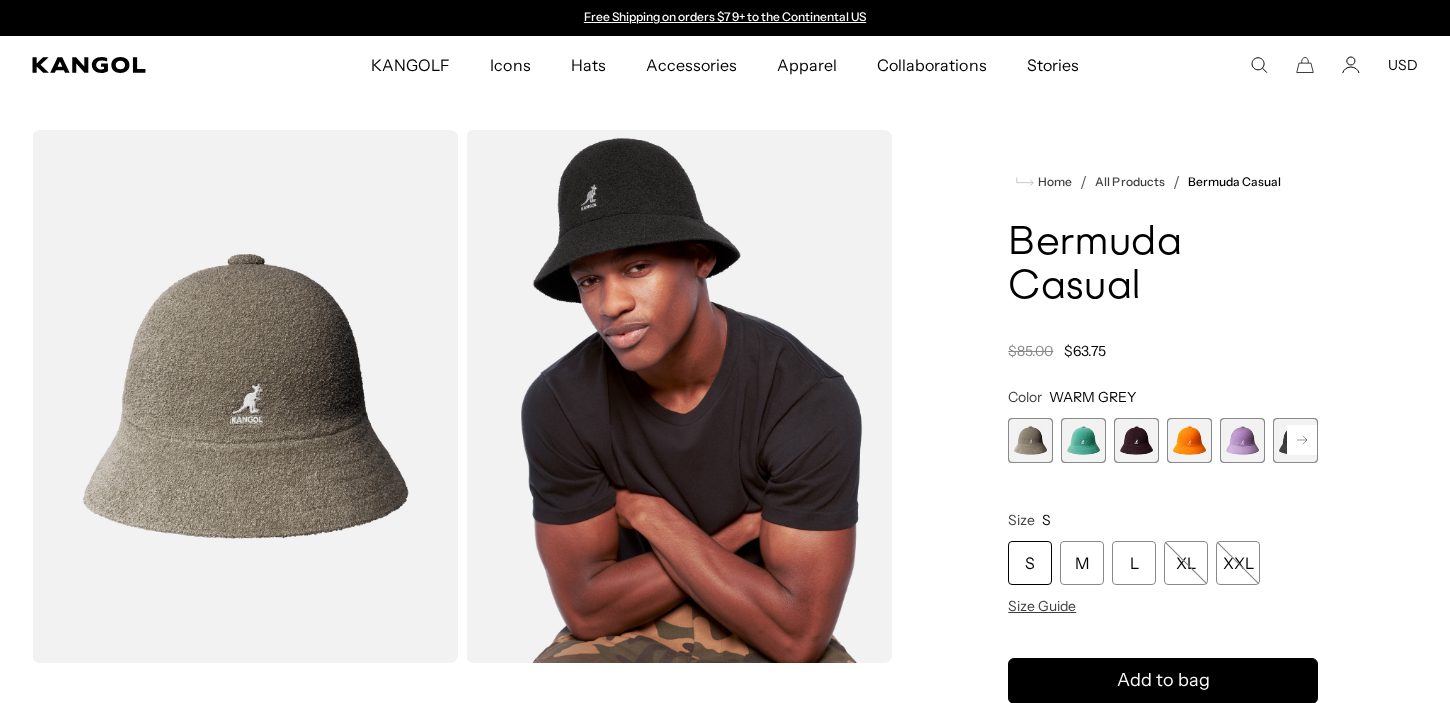 scroll, scrollTop: 0, scrollLeft: 0, axis: both 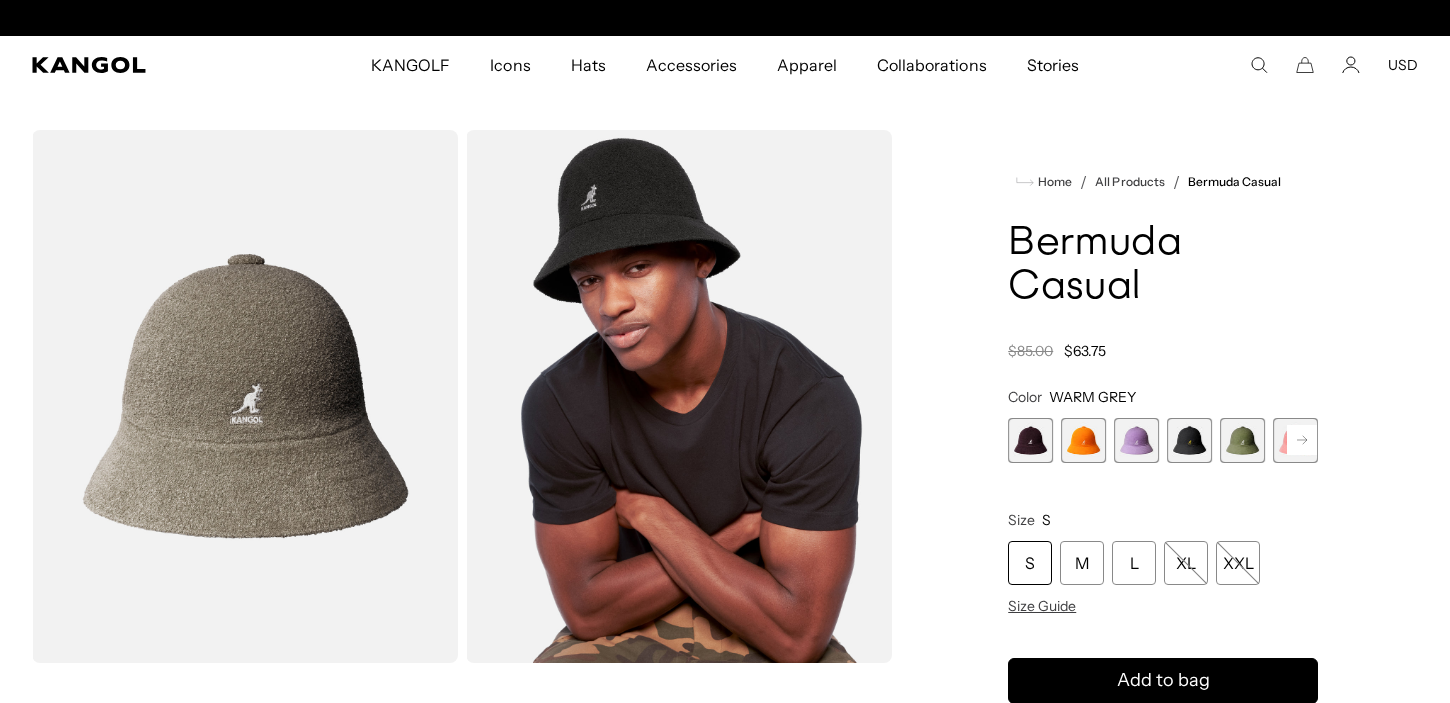click 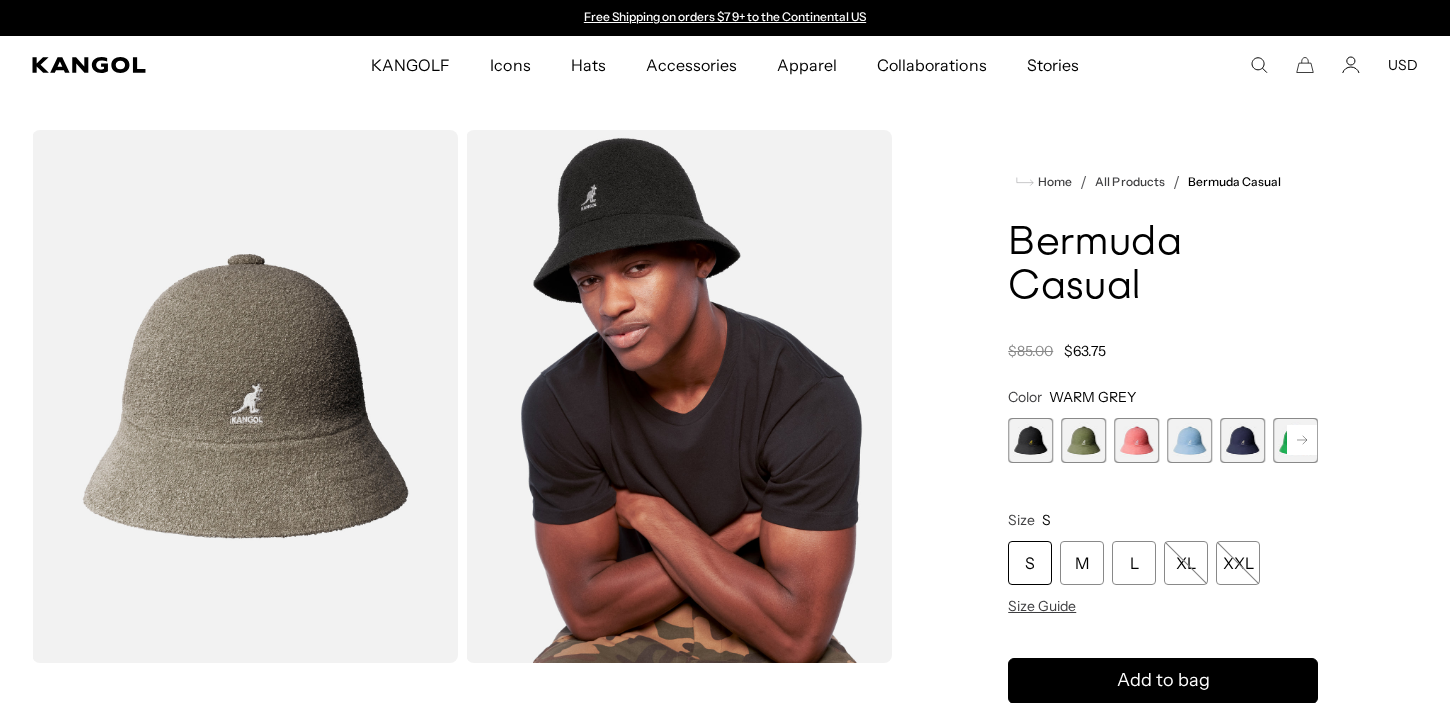 scroll, scrollTop: 0, scrollLeft: 412, axis: horizontal 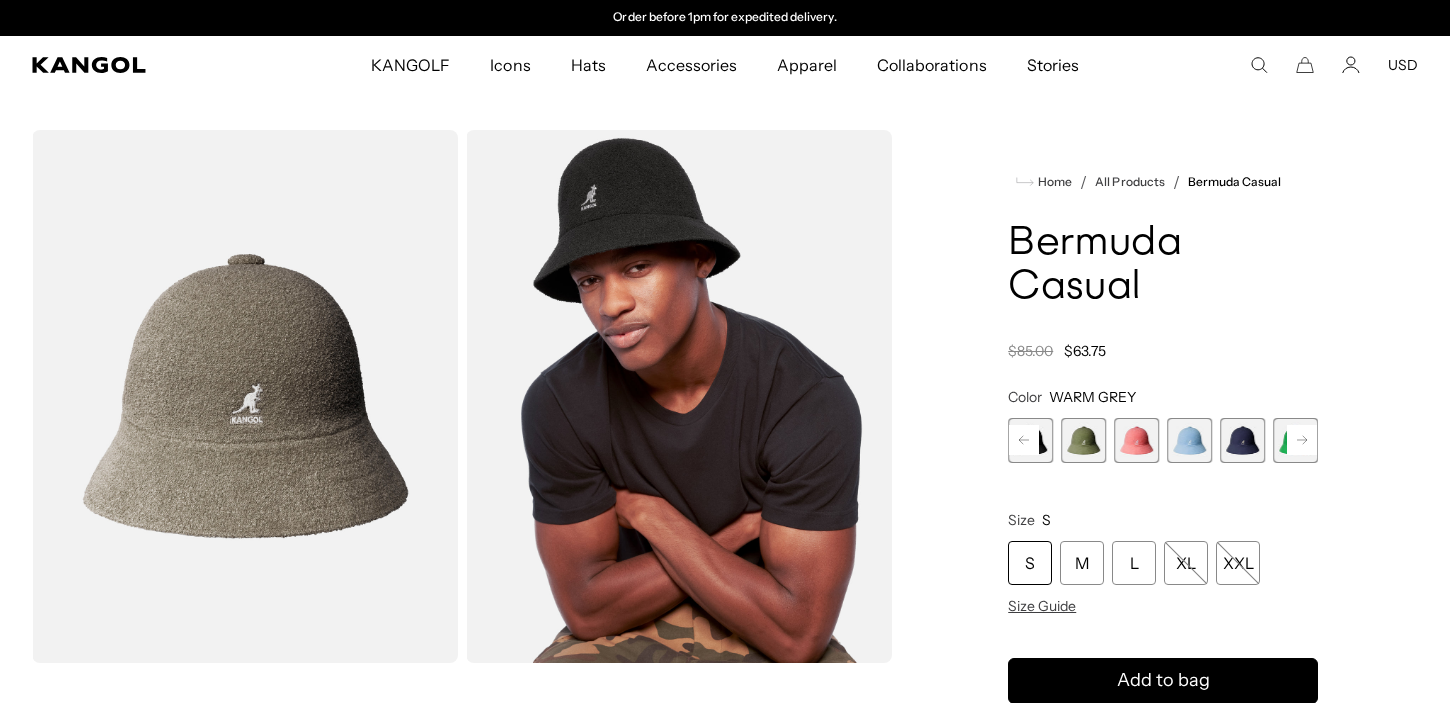 click at bounding box center [1083, 440] 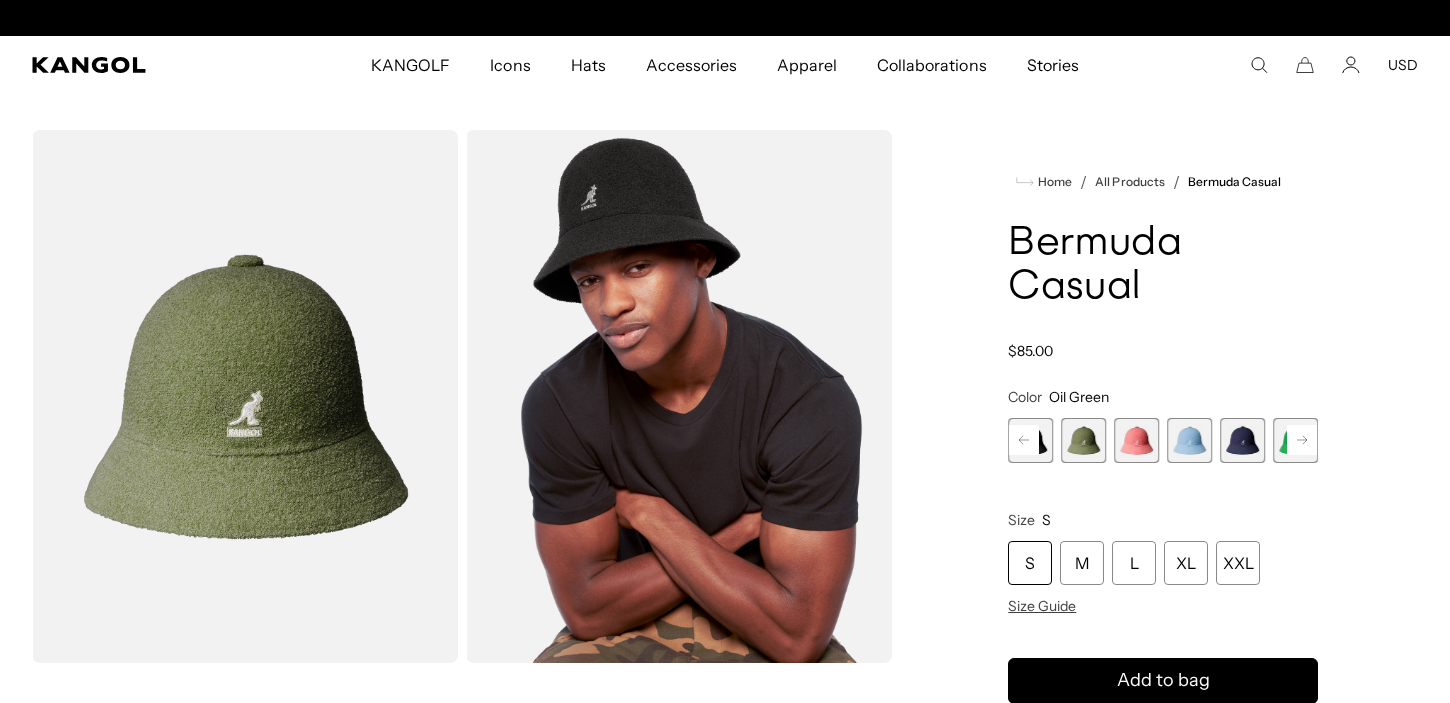 scroll, scrollTop: 0, scrollLeft: 0, axis: both 